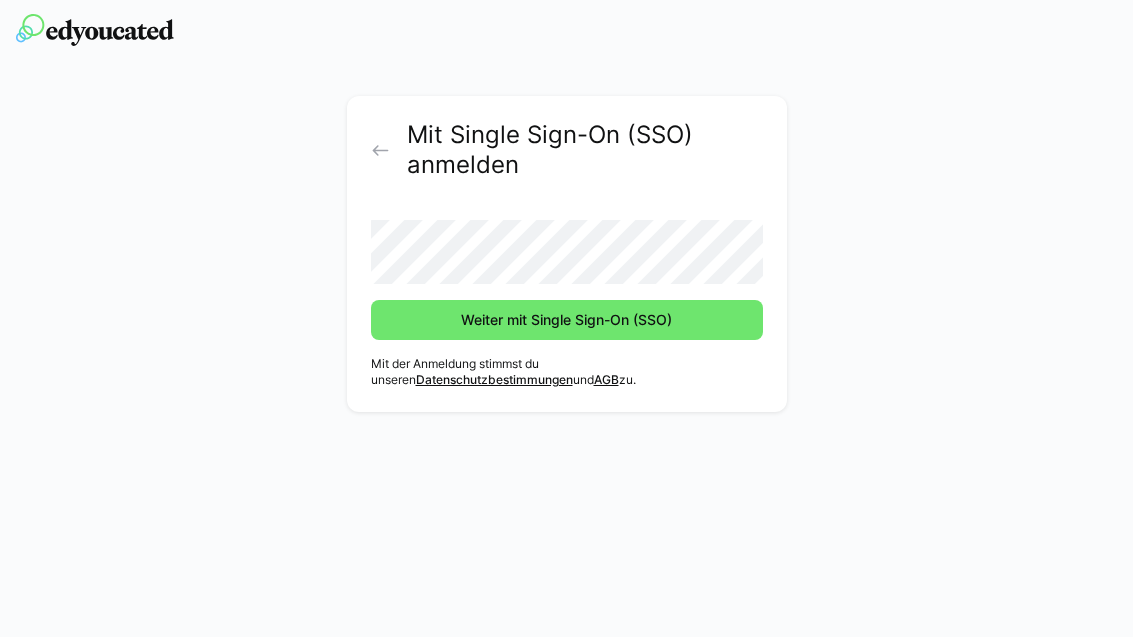 scroll, scrollTop: 68, scrollLeft: 0, axis: vertical 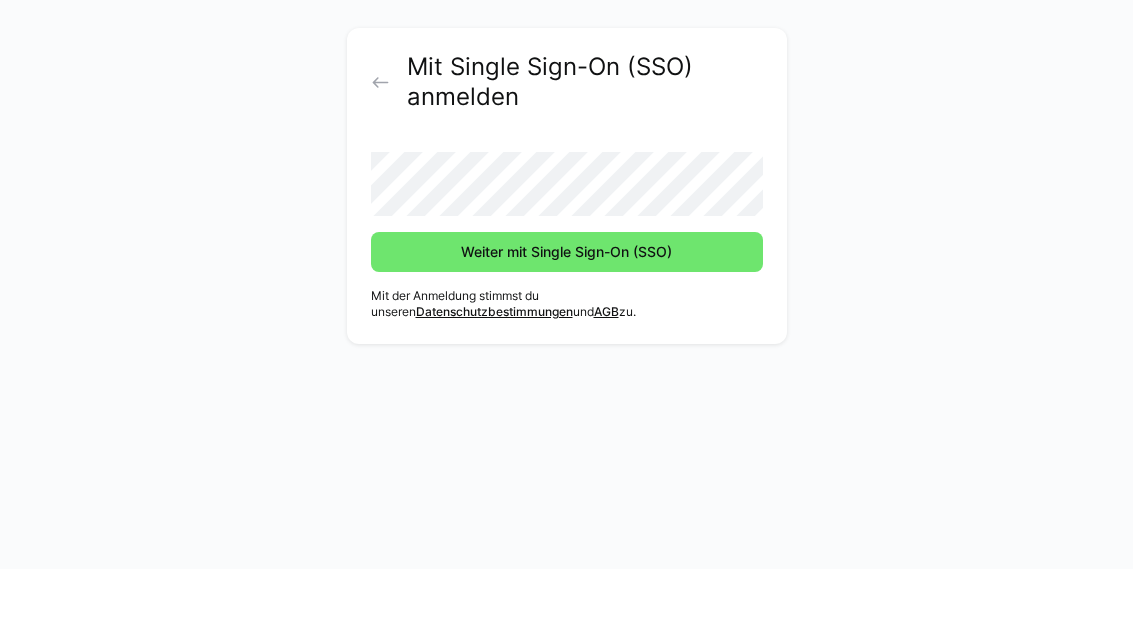 click on "Weiter mit Single Sign-On (SSO)" 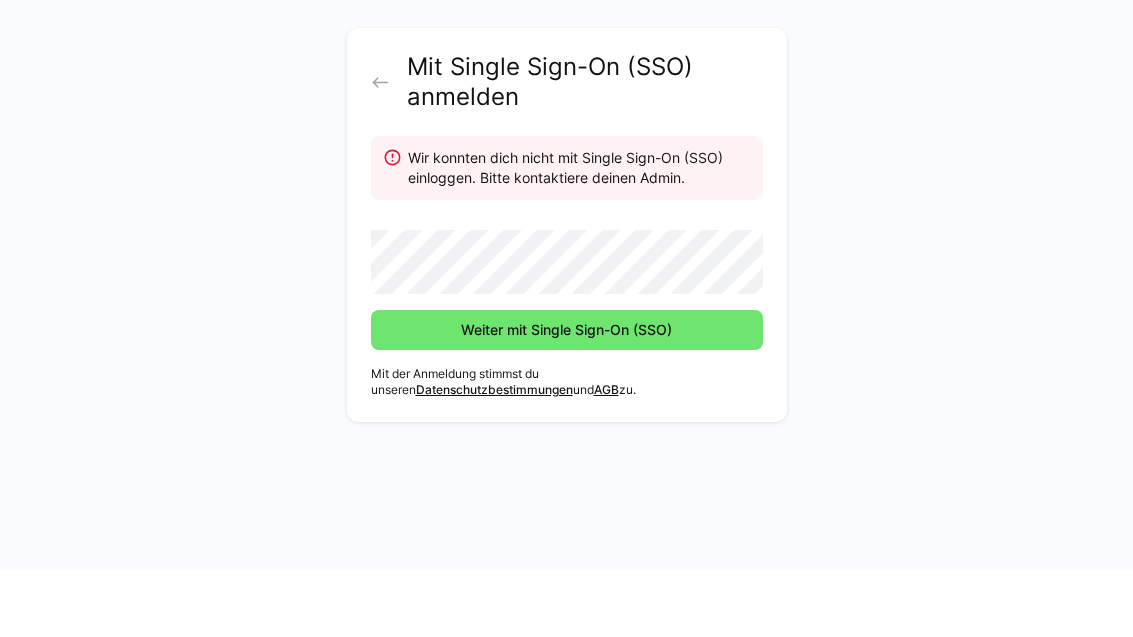 click on "Mit Single Sign-On (SSO) anmelden
Wir konnten dich nicht mit Single Sign-On (SSO) einloggen. Bitte kontaktiere deinen Admin.  Weiter mit Single Sign-On (SSO) Mit der Anmeldung stimmst du unseren  Datenschutzbestimmungen  und  AGB  zu." 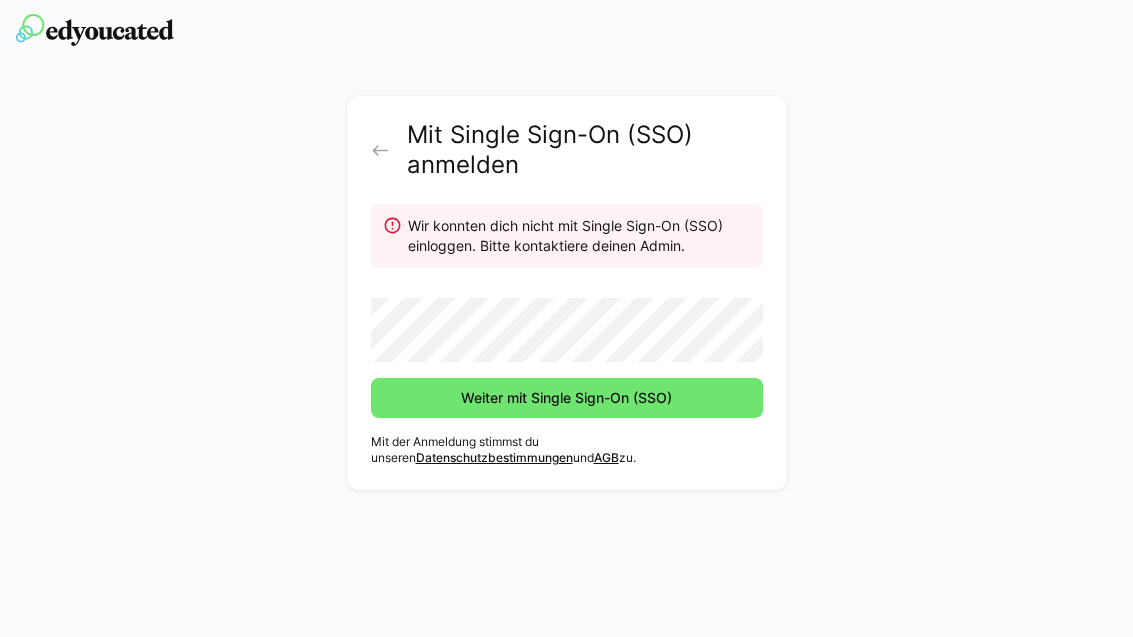 click on "Weiter mit Single Sign-On (SSO)" 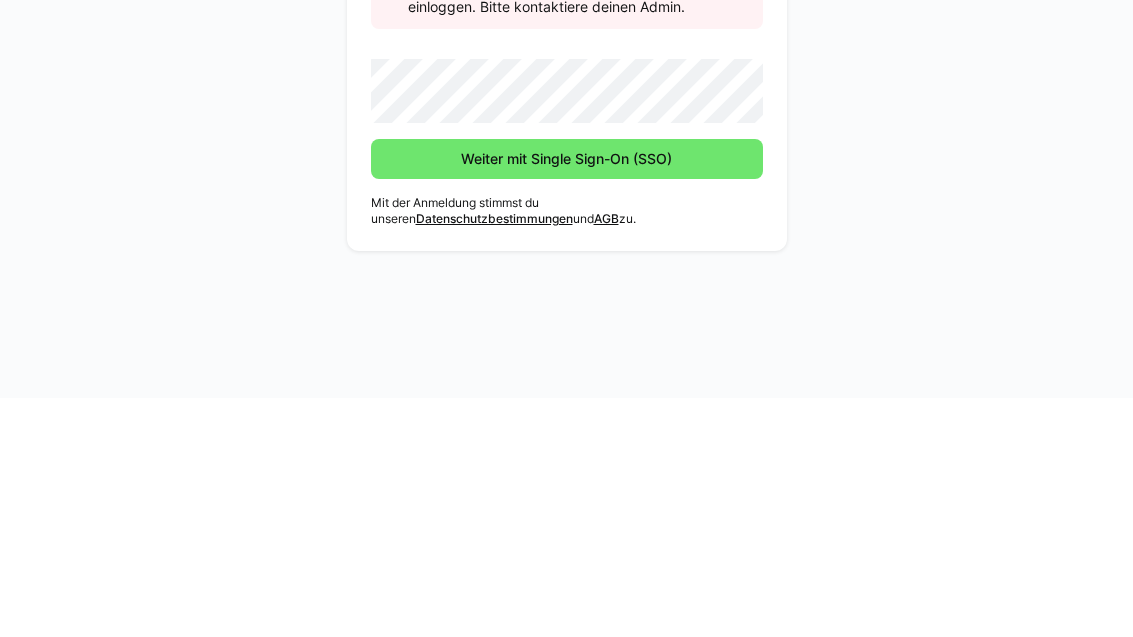 click on "Weiter mit Single Sign-On (SSO)" 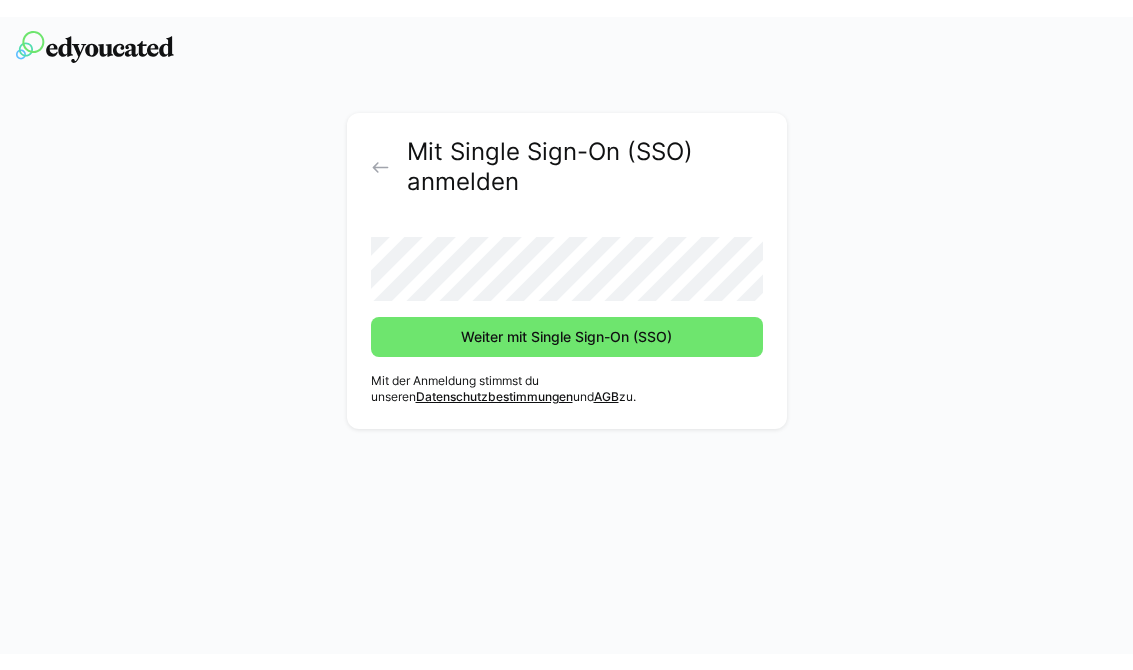 scroll, scrollTop: 0, scrollLeft: 0, axis: both 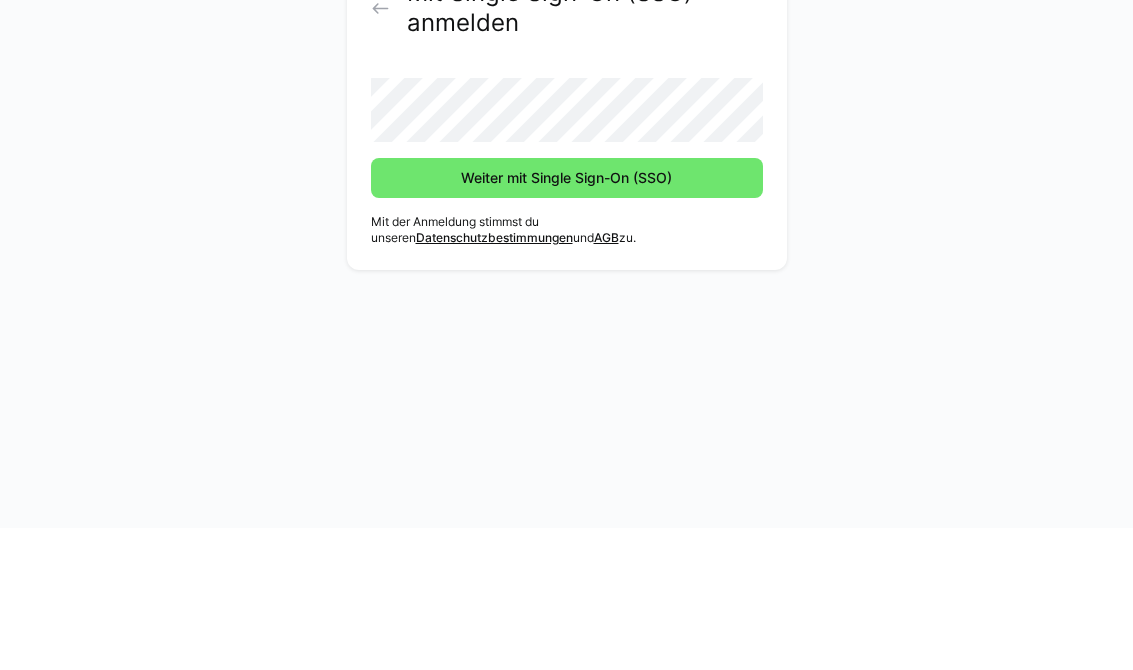 click on "Weiter mit Single Sign-On (SSO)" 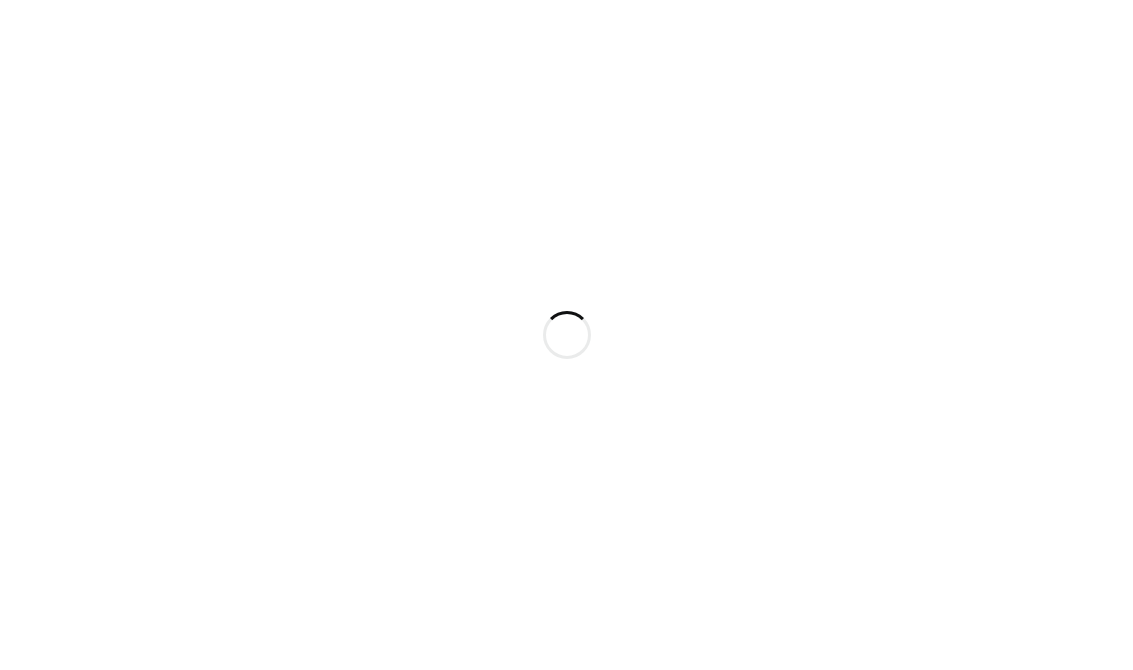 scroll, scrollTop: 0, scrollLeft: 0, axis: both 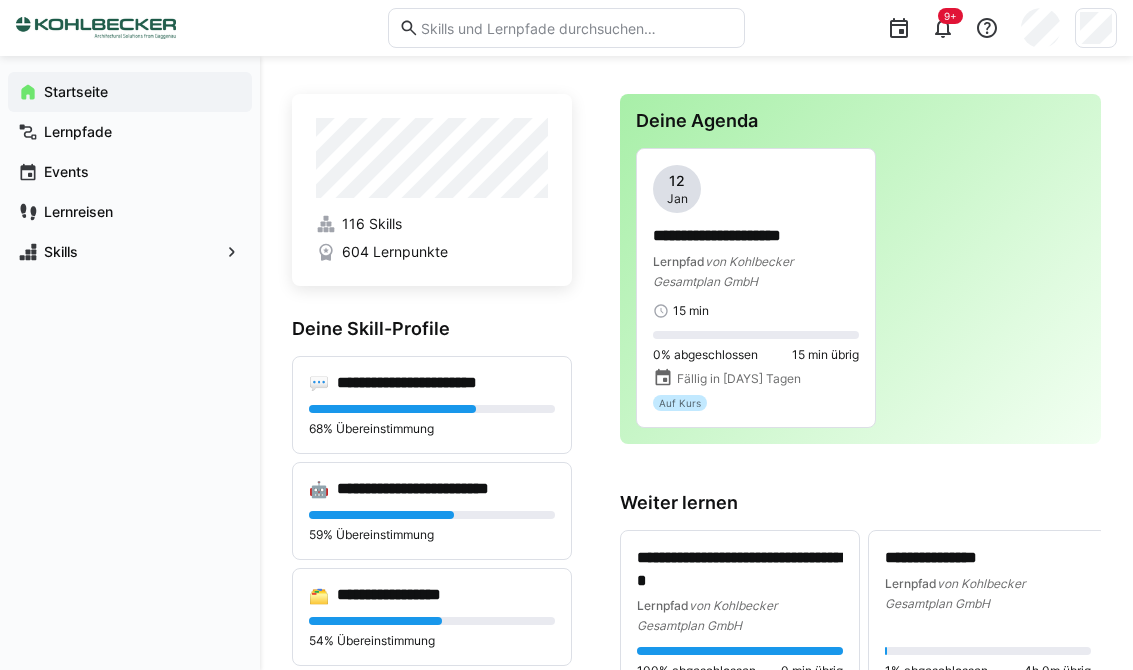 click on "Lernpfade" 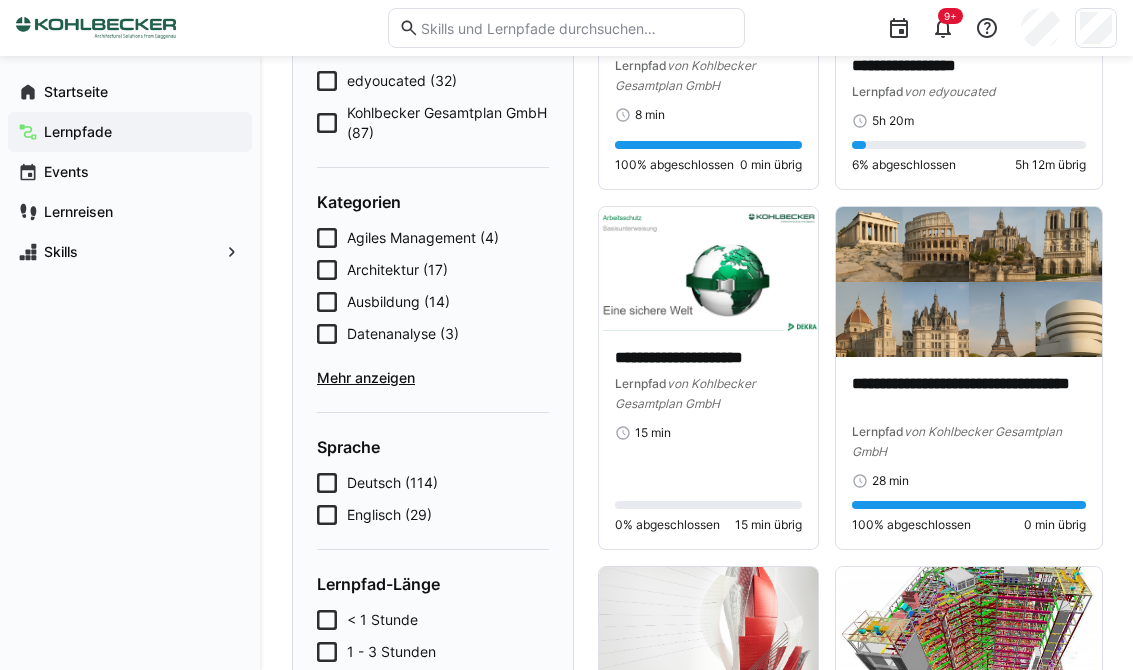 scroll, scrollTop: 303, scrollLeft: 0, axis: vertical 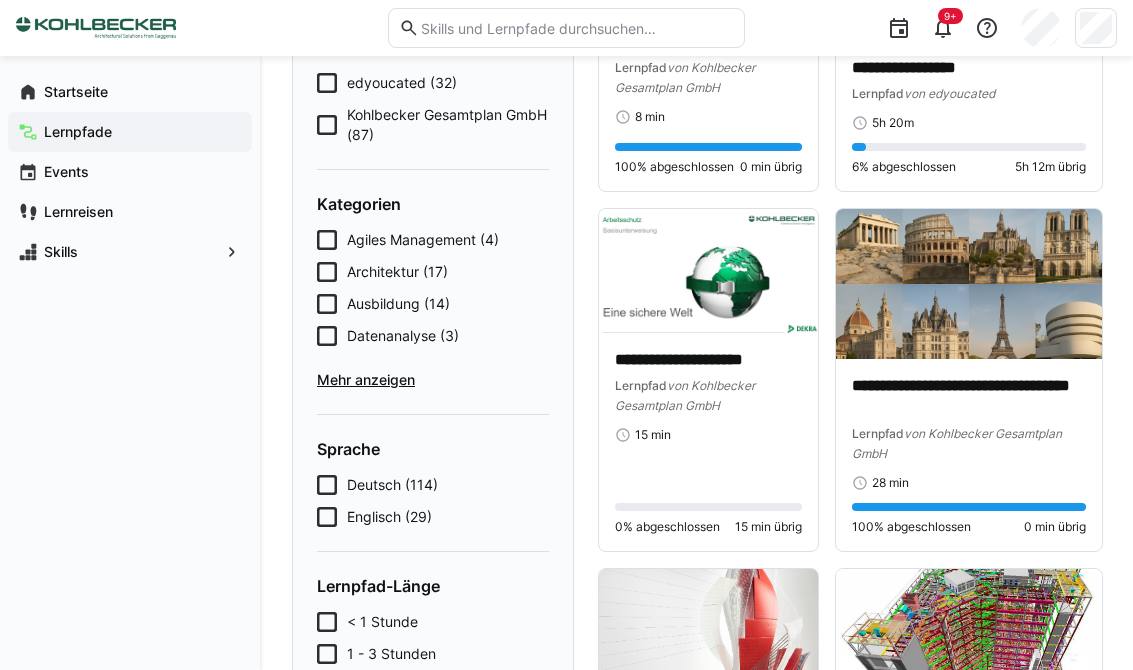 click on "Ausbildung (14)" 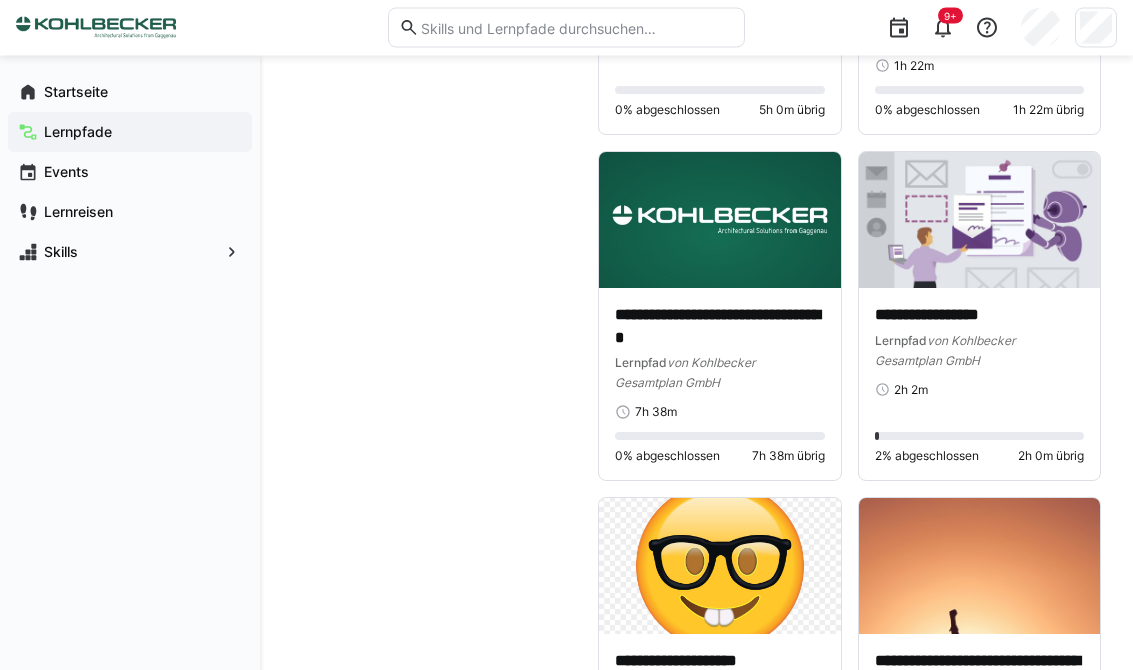 scroll, scrollTop: 1751, scrollLeft: 0, axis: vertical 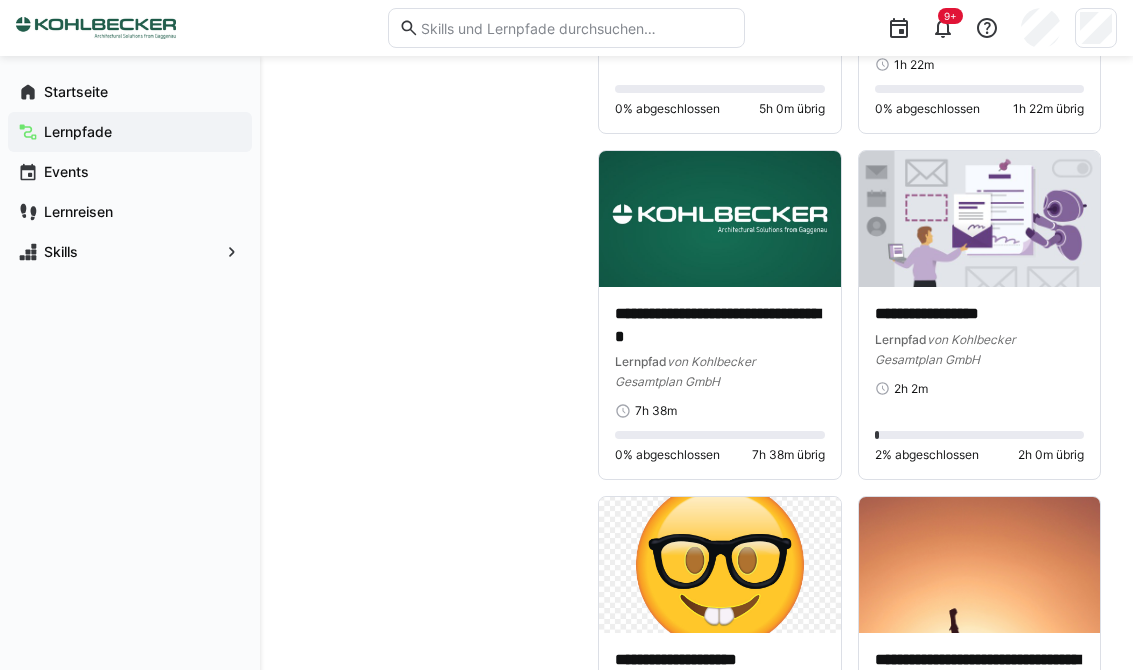 click on "von Kohlbecker Gesamtplan GmbH" 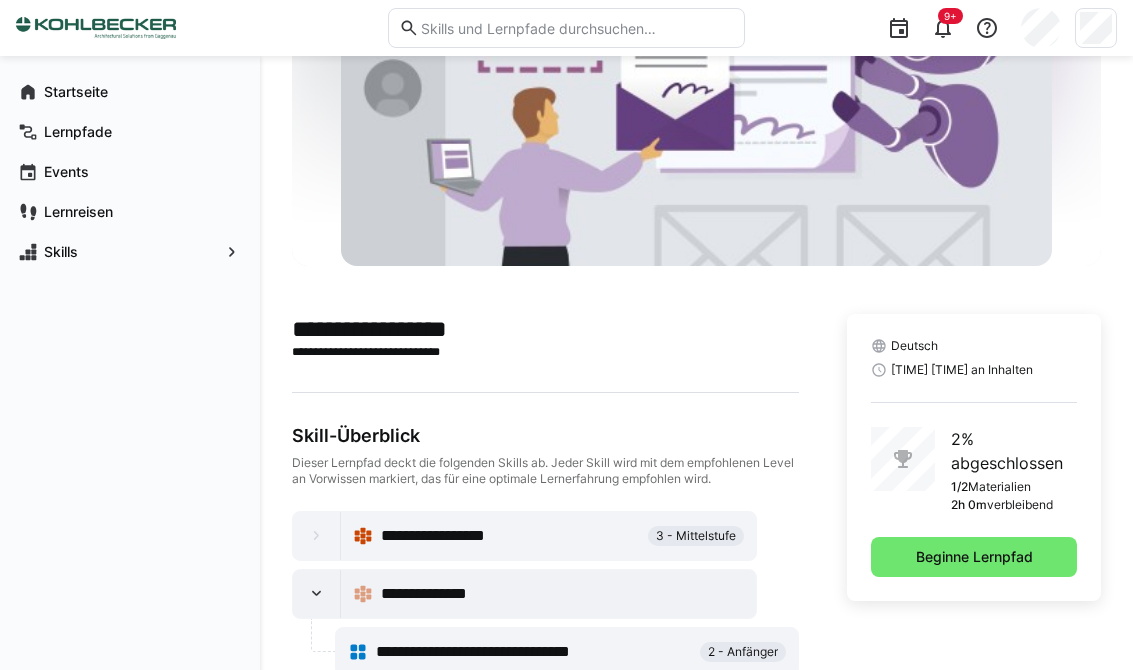 scroll, scrollTop: 230, scrollLeft: 0, axis: vertical 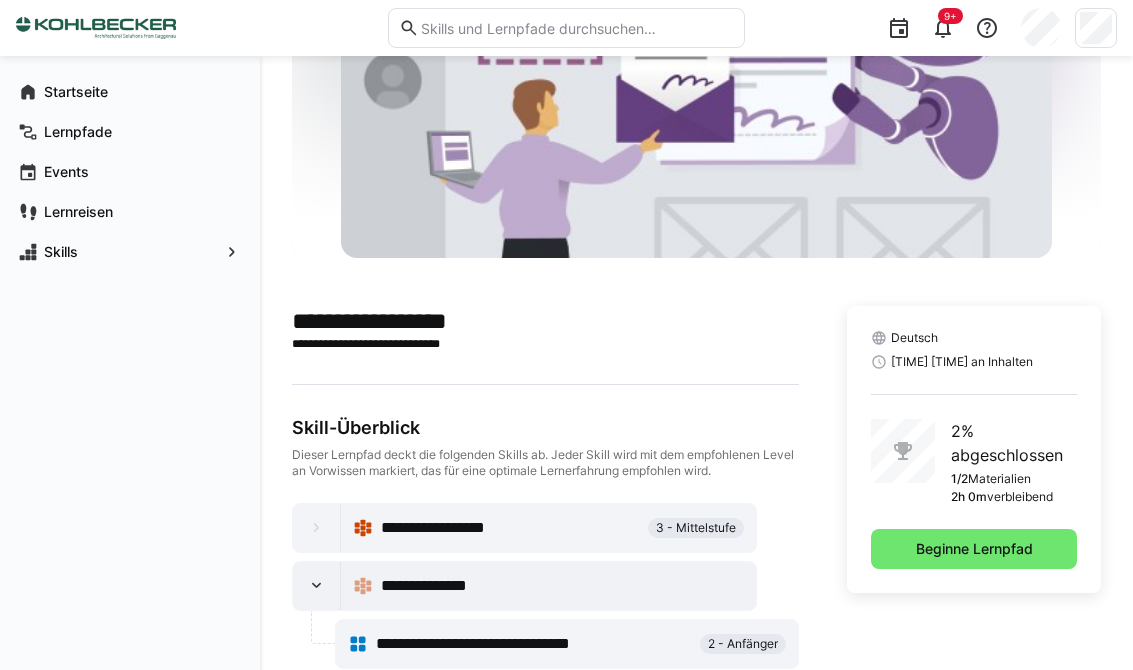 click on "Beginne Lernpfad" 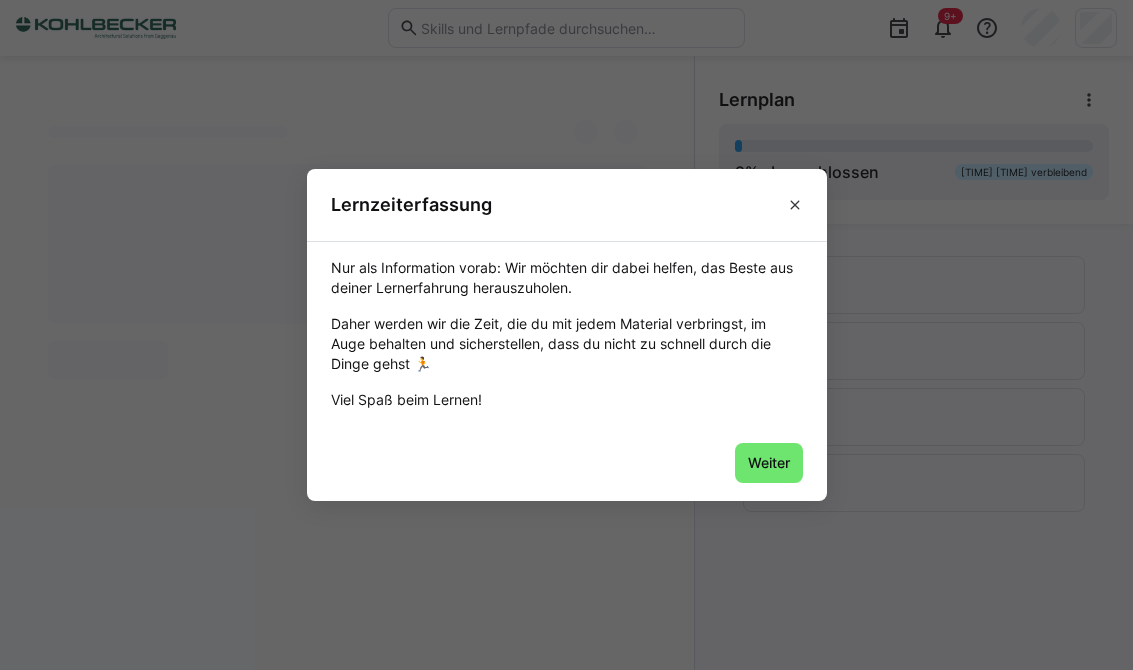 scroll, scrollTop: 0, scrollLeft: 0, axis: both 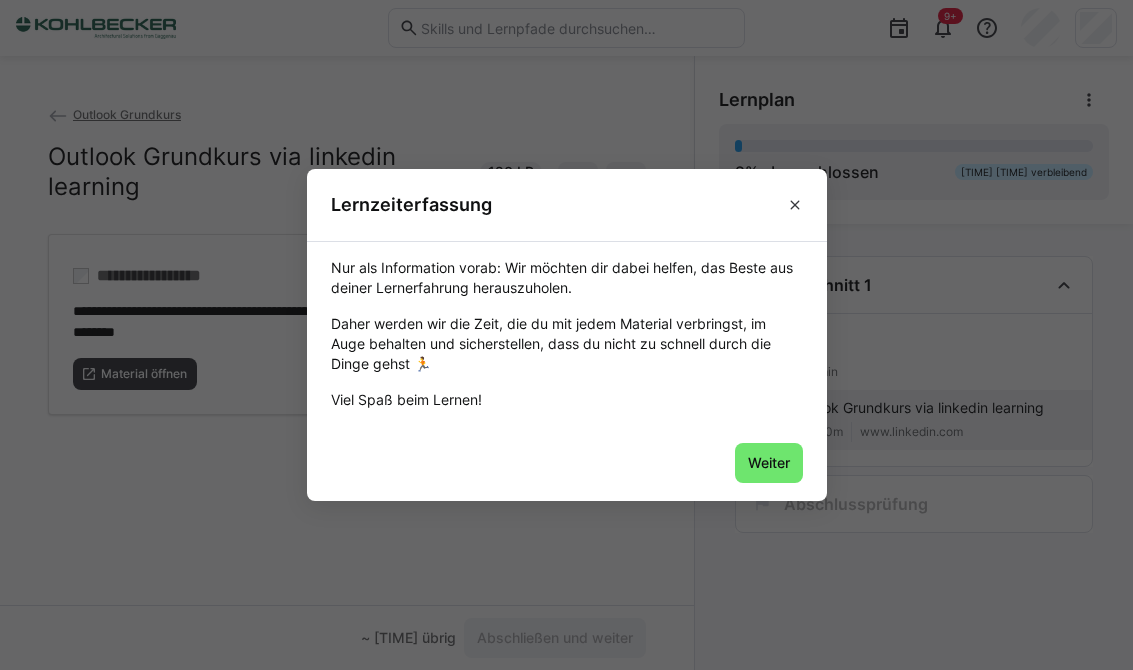 click on "Weiter" 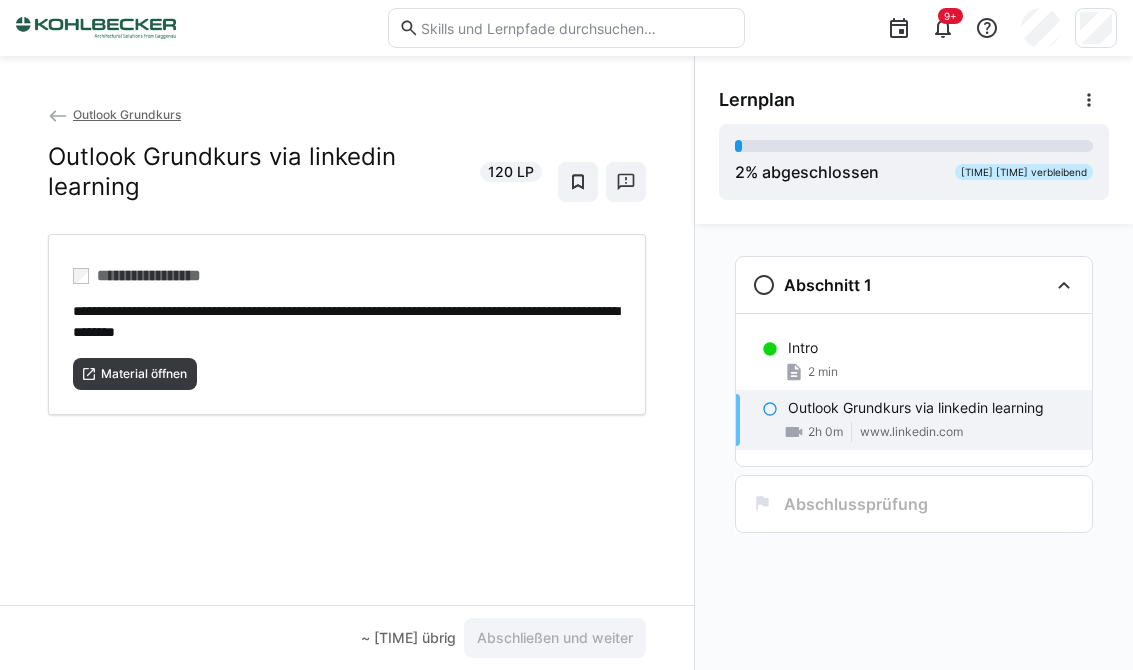 click on "Material öffnen" 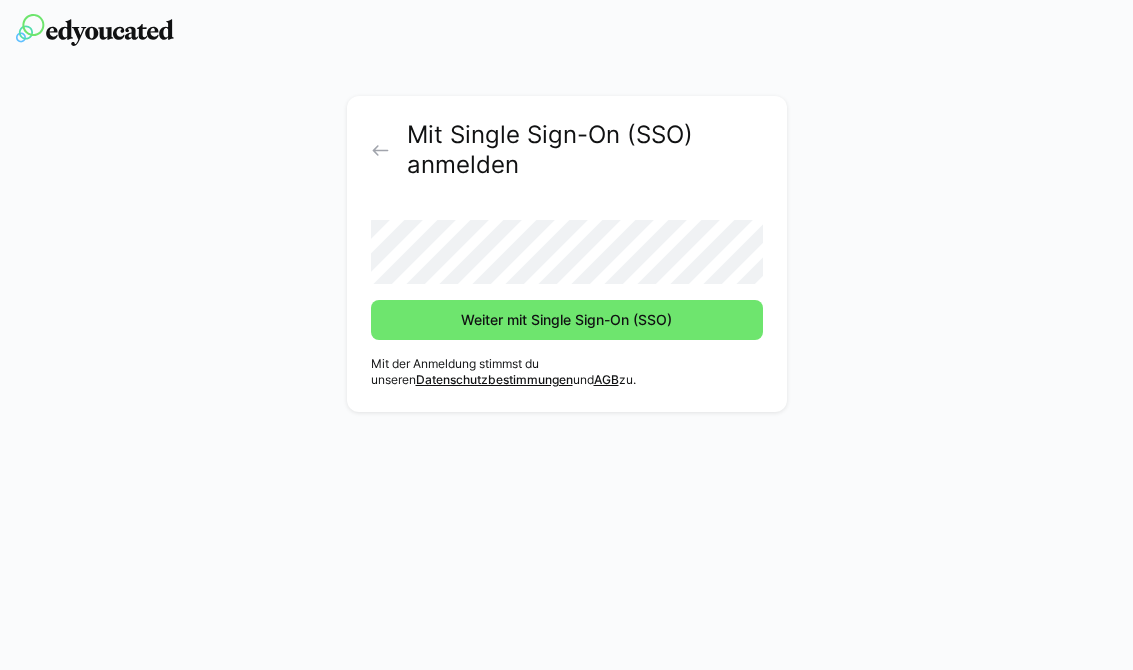 scroll, scrollTop: 35, scrollLeft: 0, axis: vertical 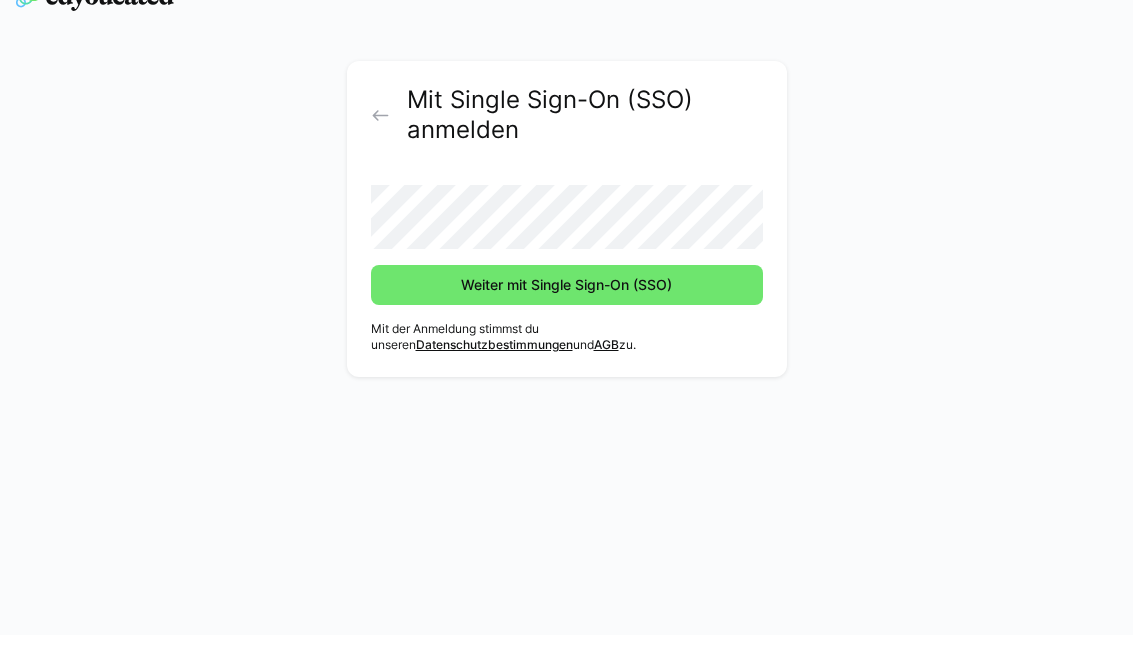 click on "Mit Single Sign-On (SSO) anmelden Weiter mit Single Sign-On (SSO) Mit der Anmeldung stimmst du unseren  Datenschutzbestimmungen  und  AGB  zu." 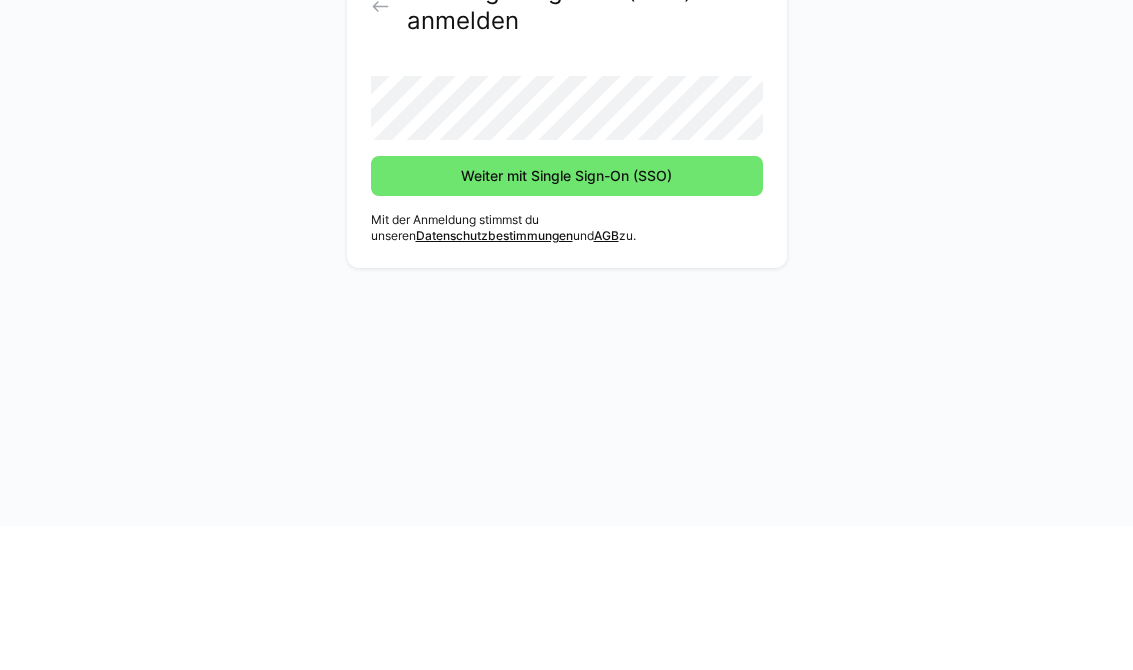 click on "Weiter mit Single Sign-On (SSO)" 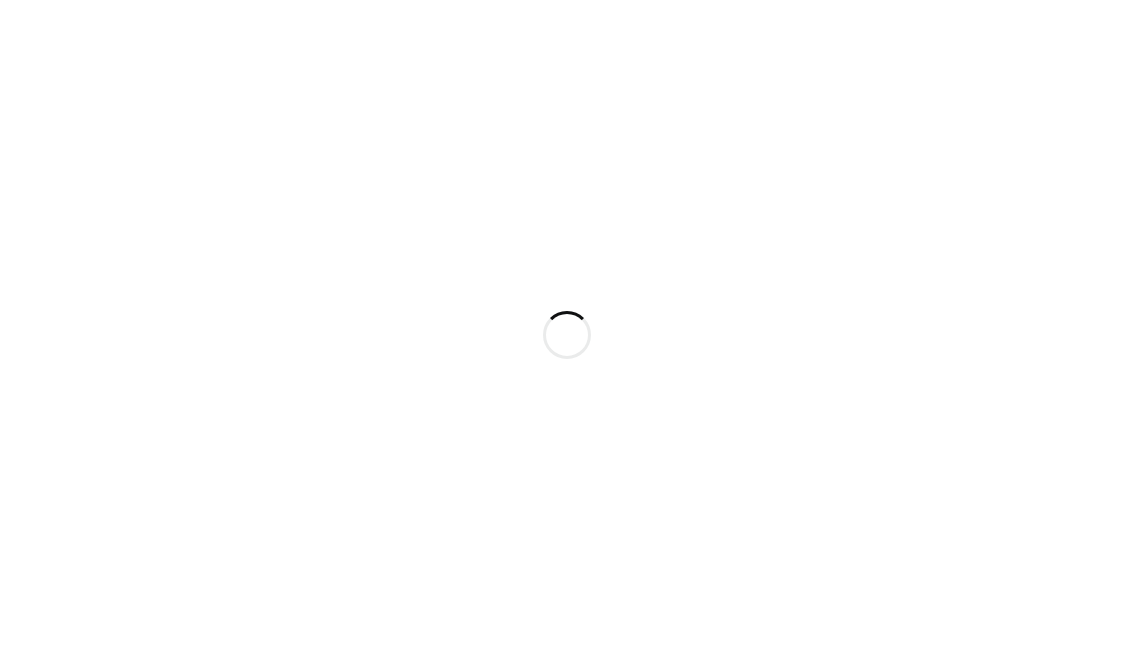 scroll, scrollTop: 0, scrollLeft: 0, axis: both 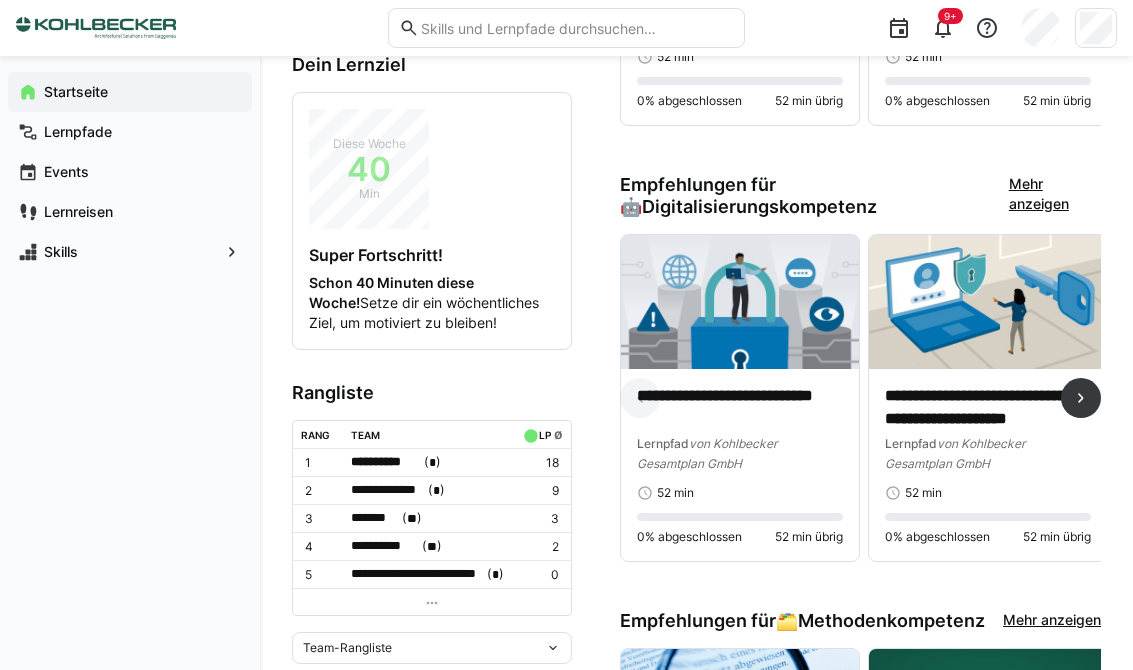 click on "52 min" 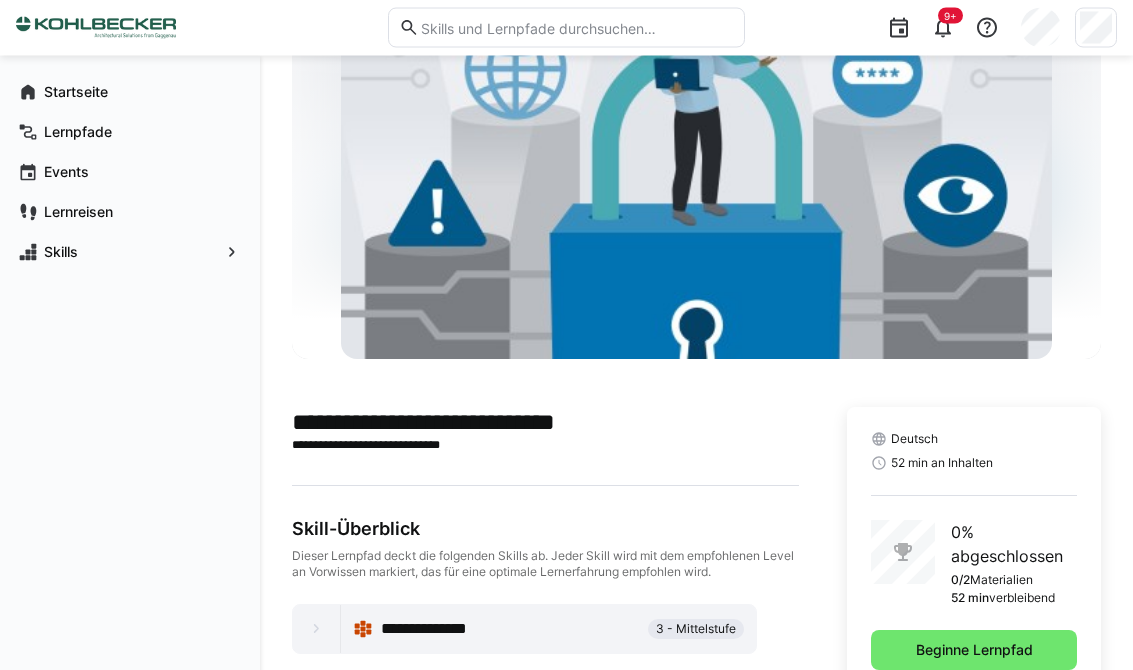 scroll, scrollTop: 154, scrollLeft: 0, axis: vertical 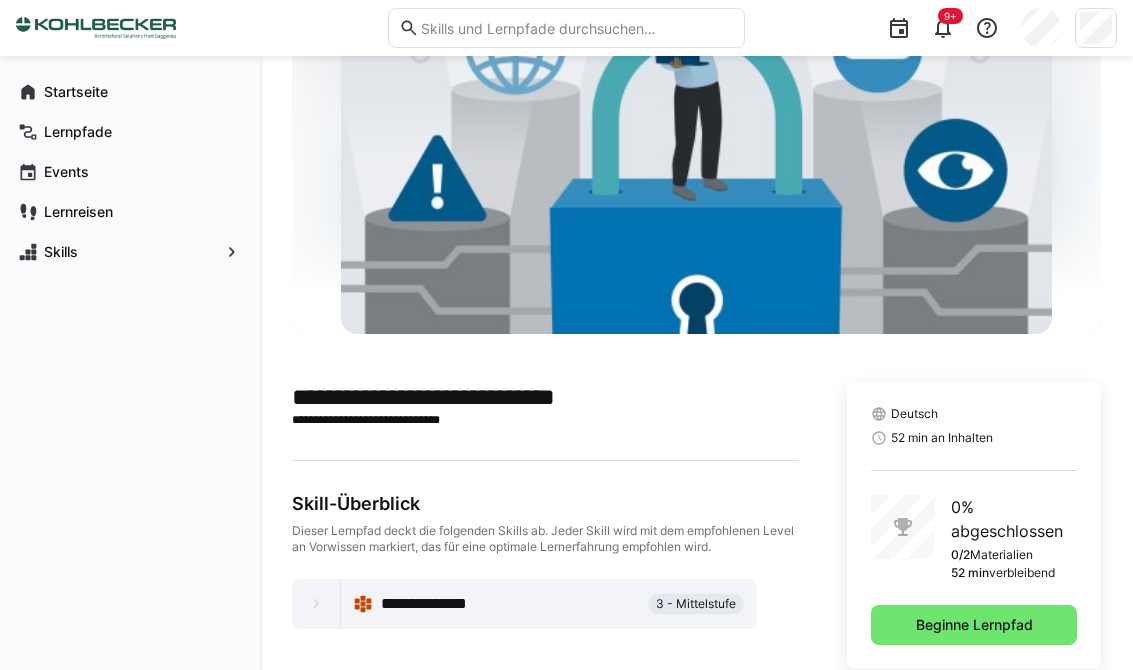 click on "Beginne Lernpfad" 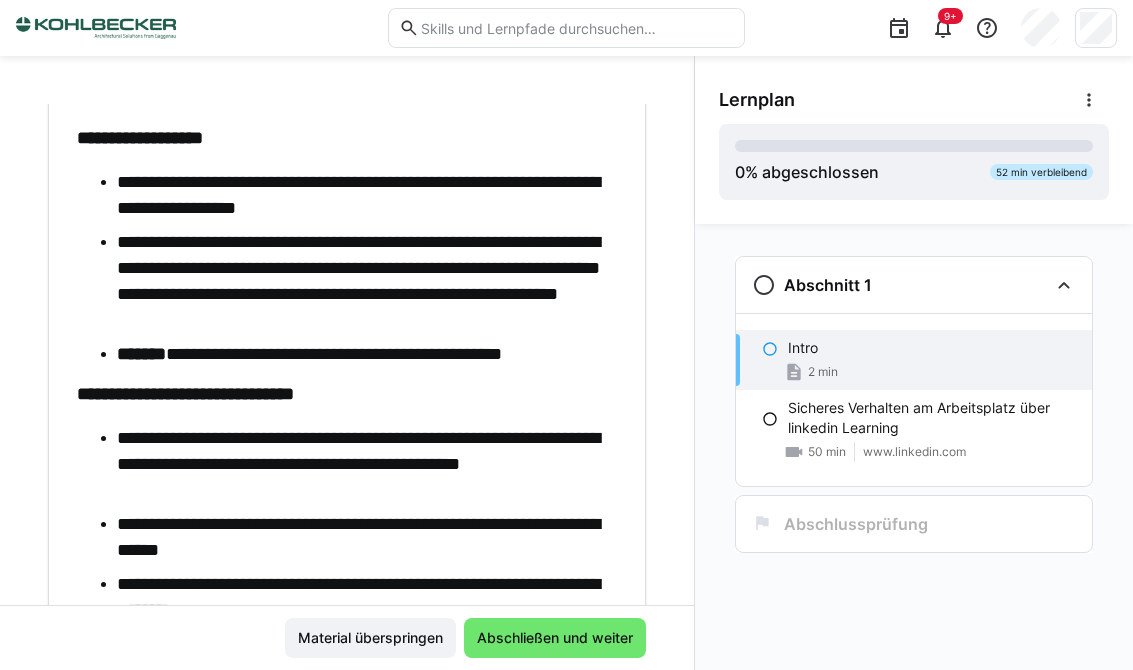 scroll, scrollTop: 634, scrollLeft: 0, axis: vertical 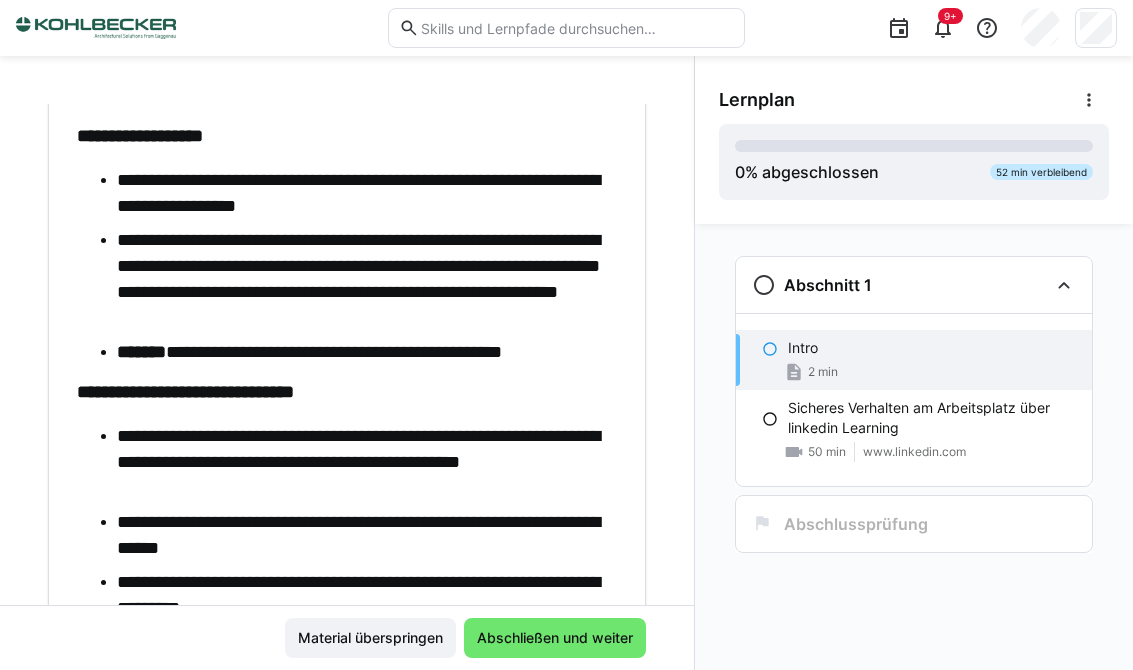 click on "Abschließen und weiter" 